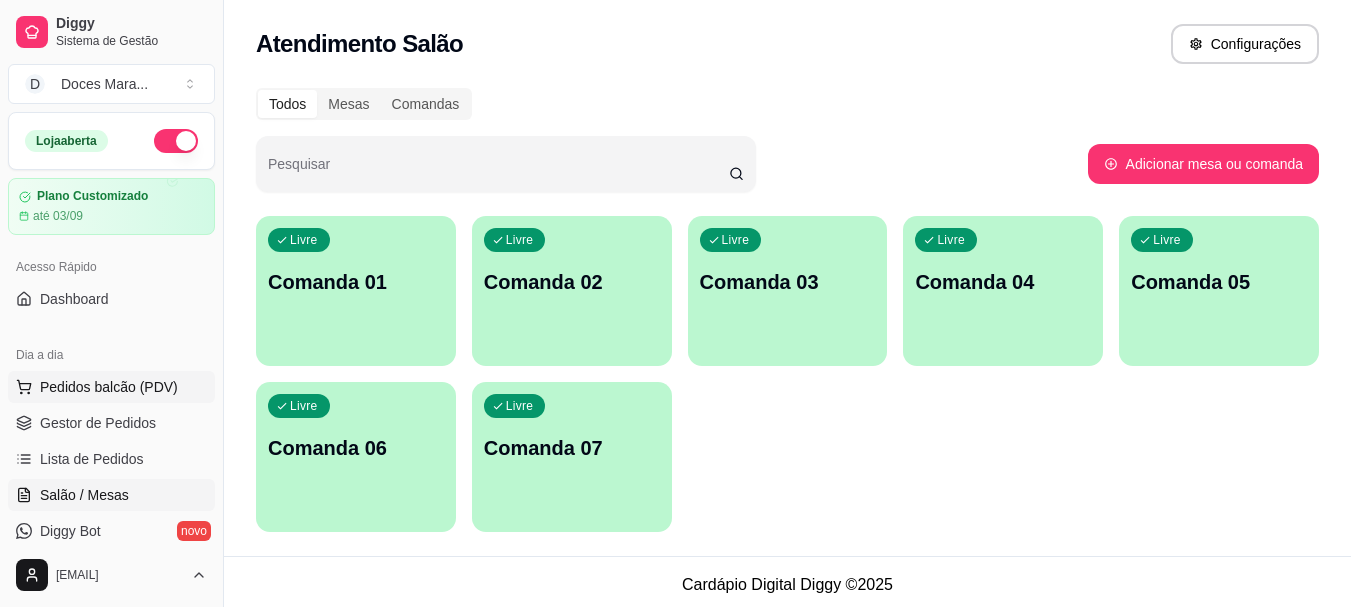 scroll, scrollTop: 0, scrollLeft: 0, axis: both 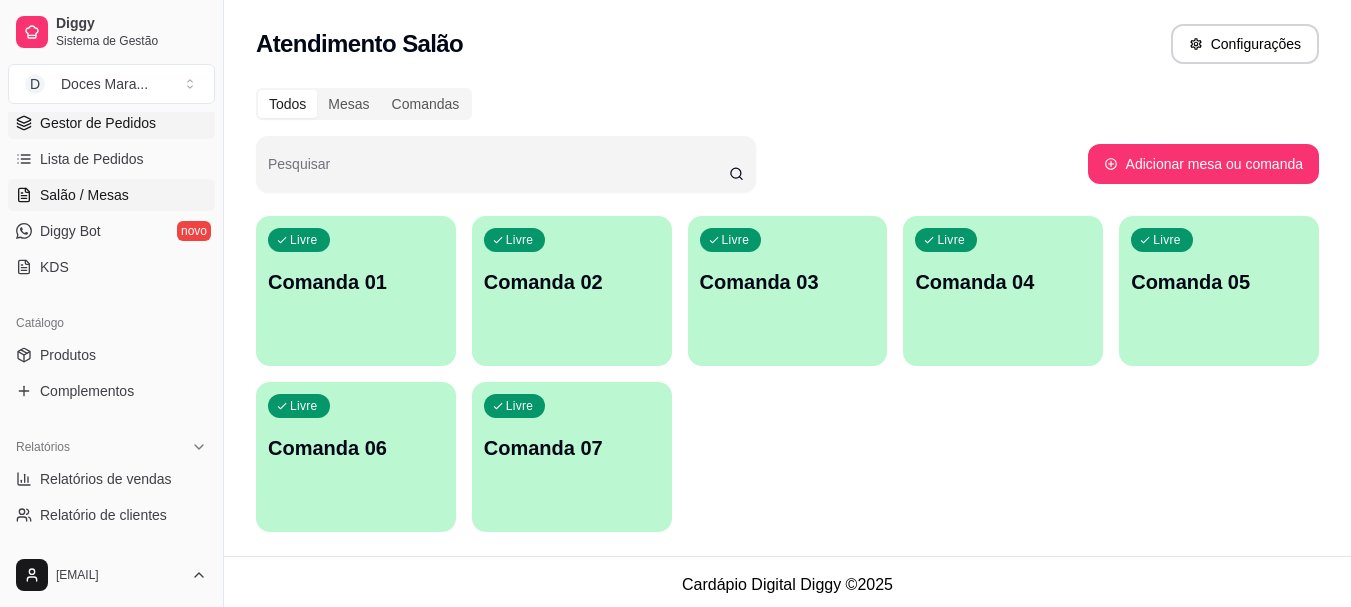 click on "Gestor de Pedidos" at bounding box center (98, 123) 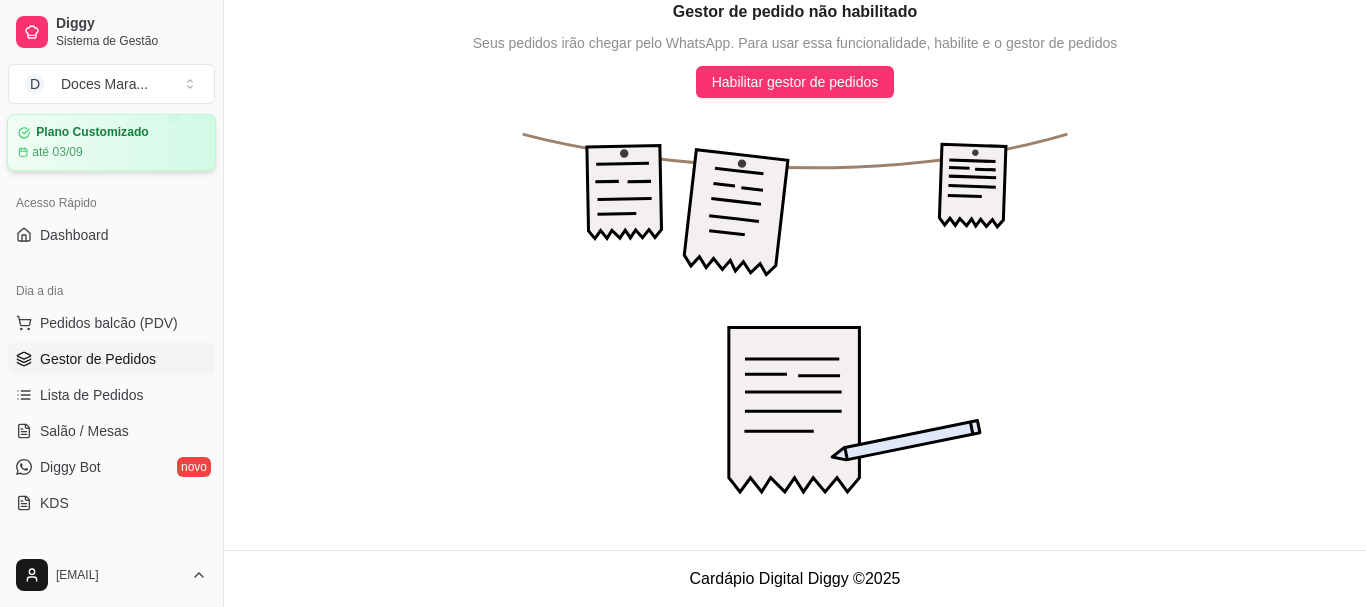 scroll, scrollTop: 0, scrollLeft: 0, axis: both 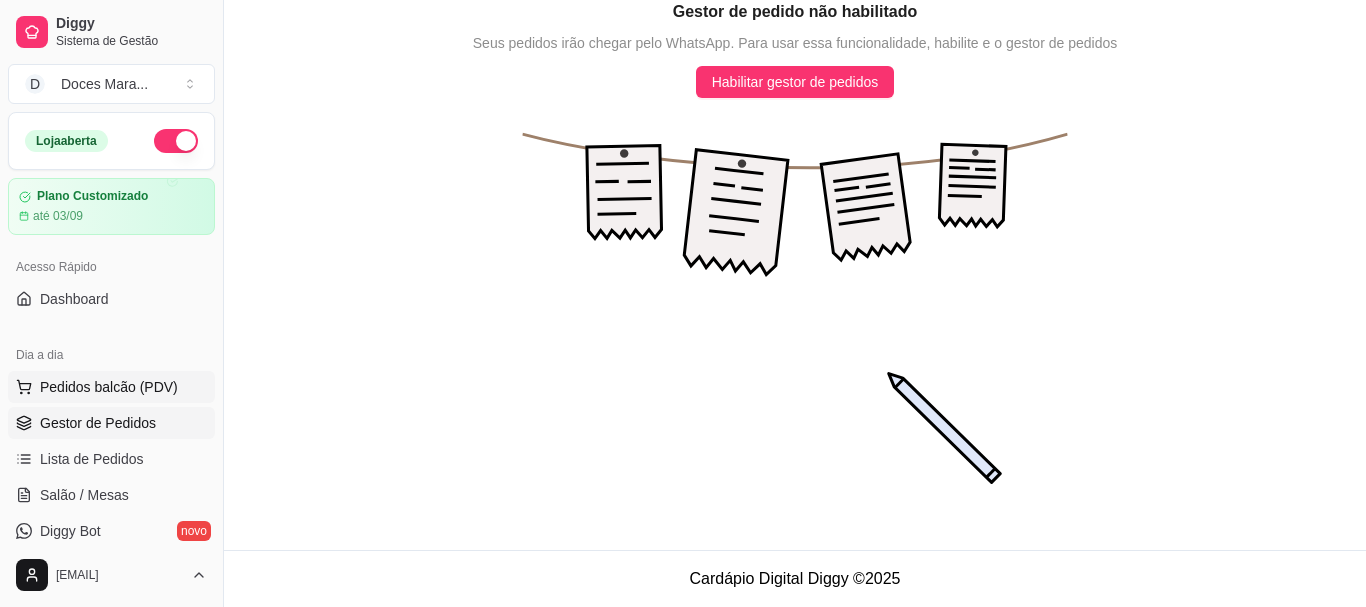 click on "Pedidos balcão (PDV)" at bounding box center [109, 387] 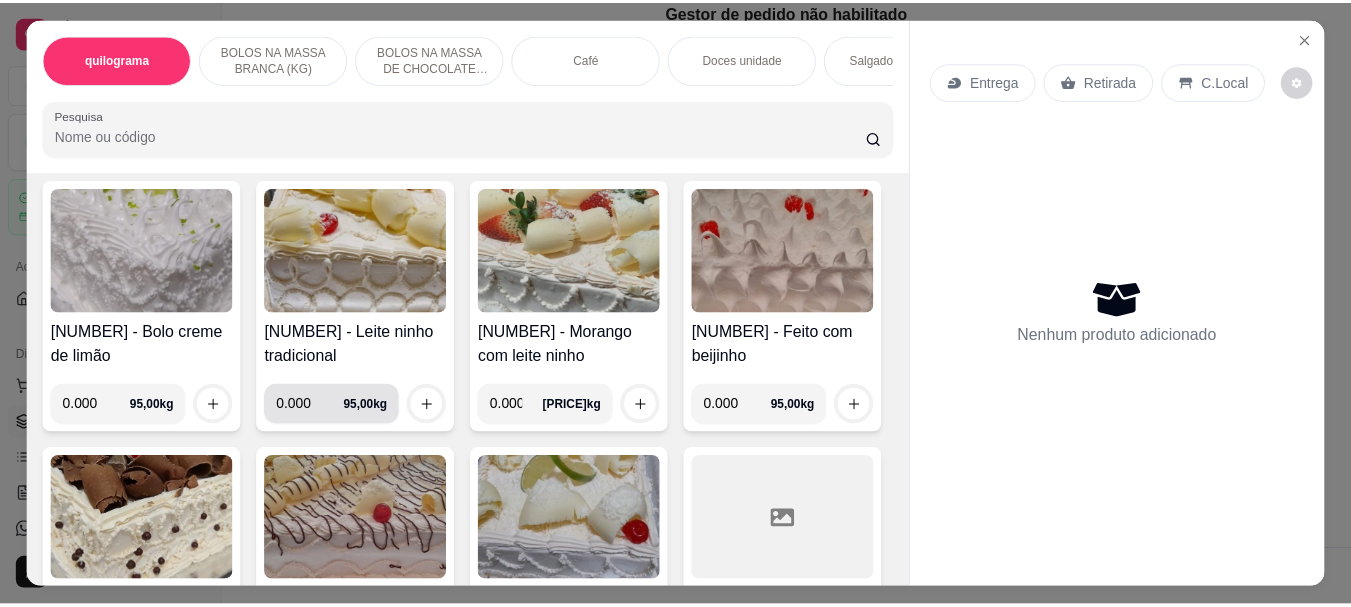 scroll, scrollTop: 500, scrollLeft: 0, axis: vertical 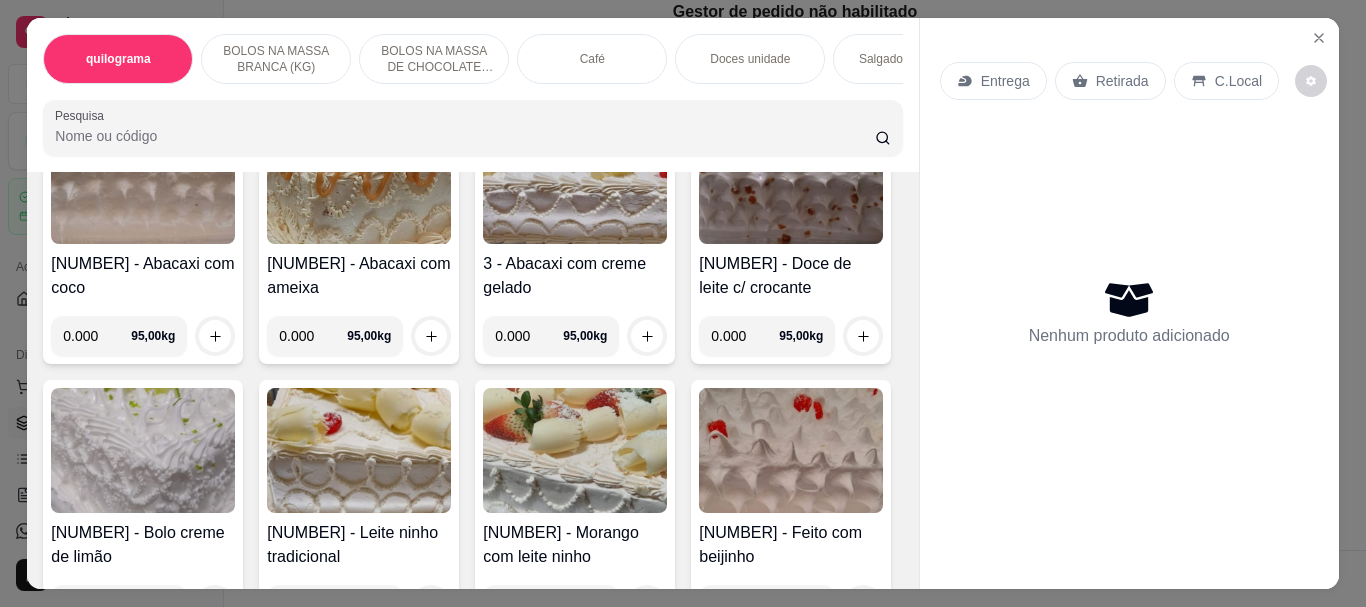 click at bounding box center [359, 450] 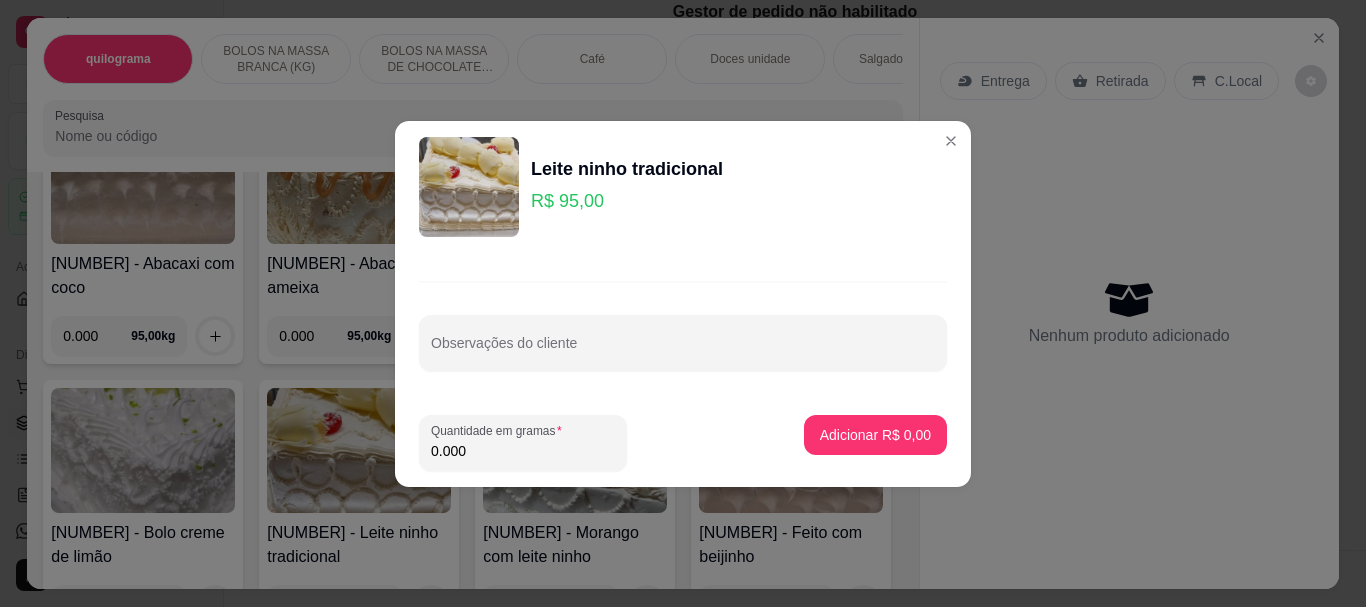 click on "0.000" at bounding box center [523, 451] 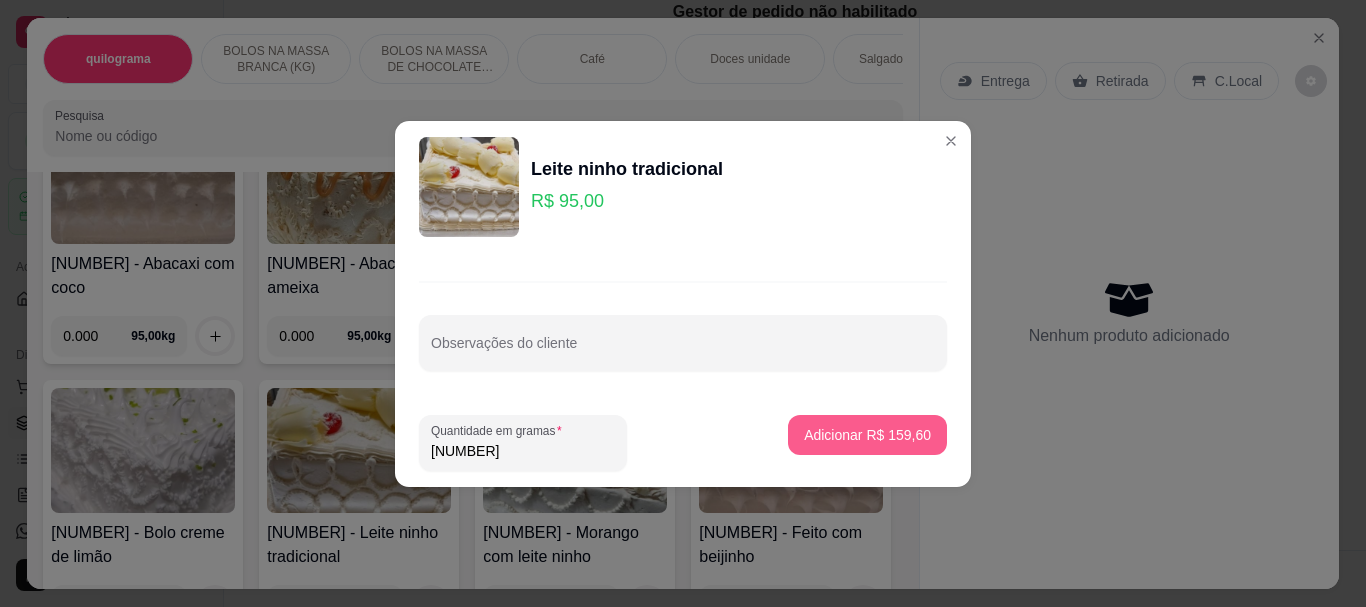 type on "[NUMBER]" 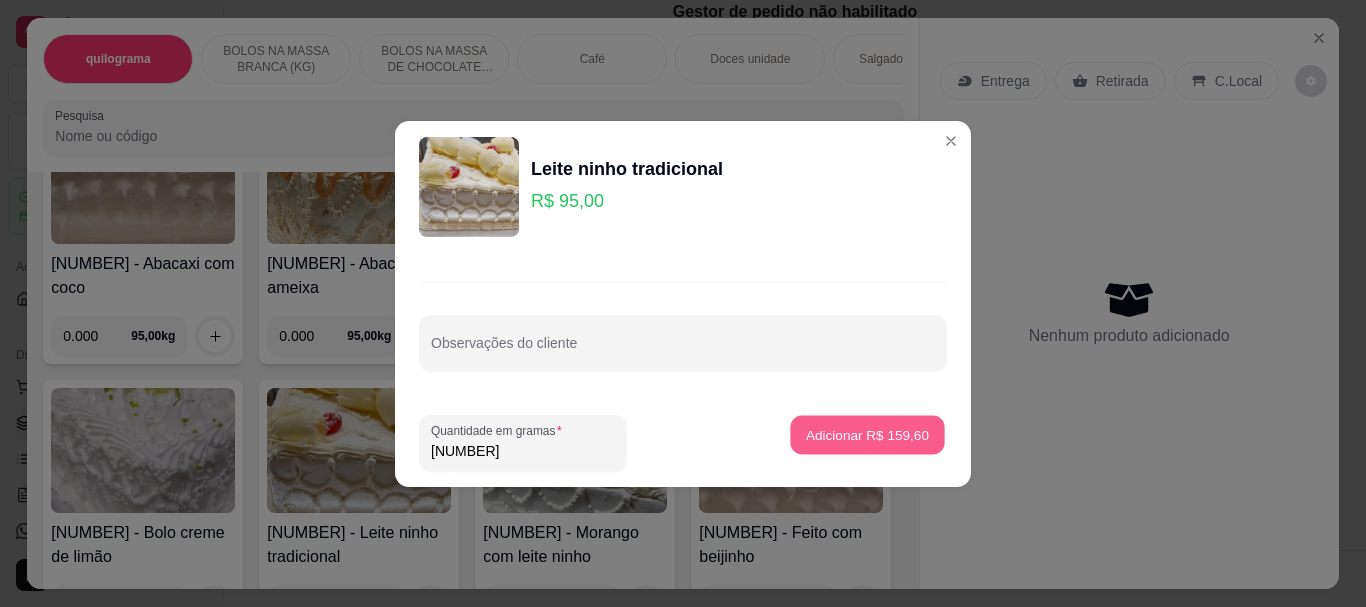 click on "Adicionar   [PRICE]" at bounding box center [867, 434] 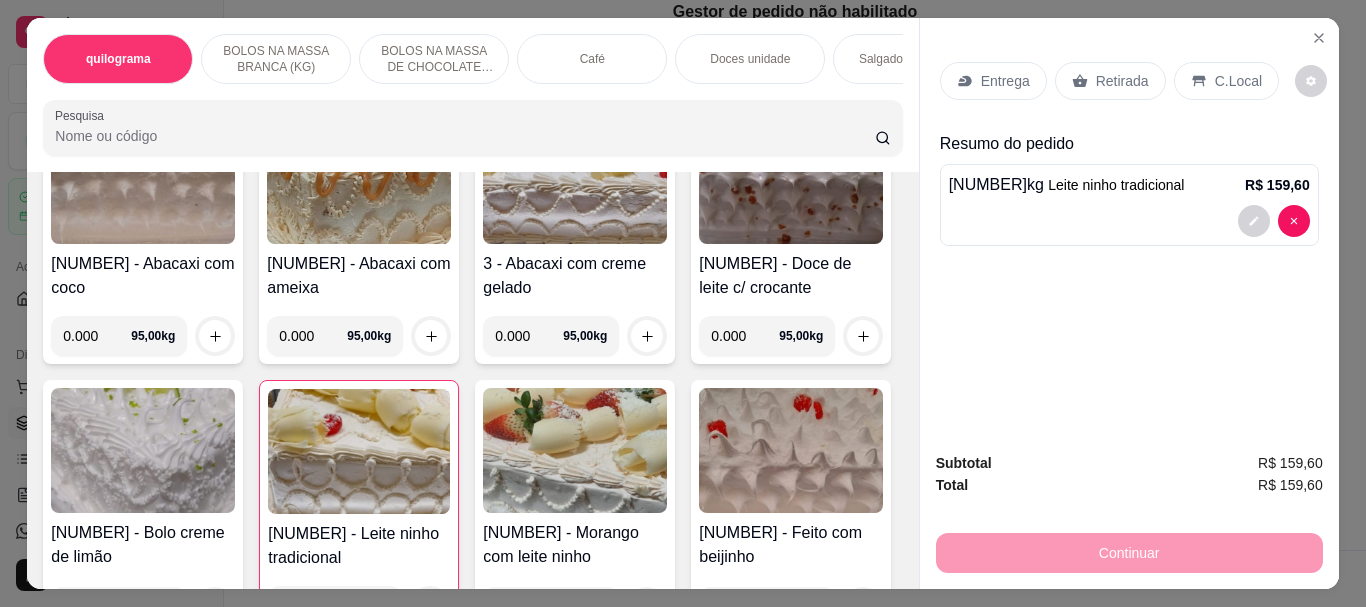 click on "Retirada" at bounding box center (1122, 81) 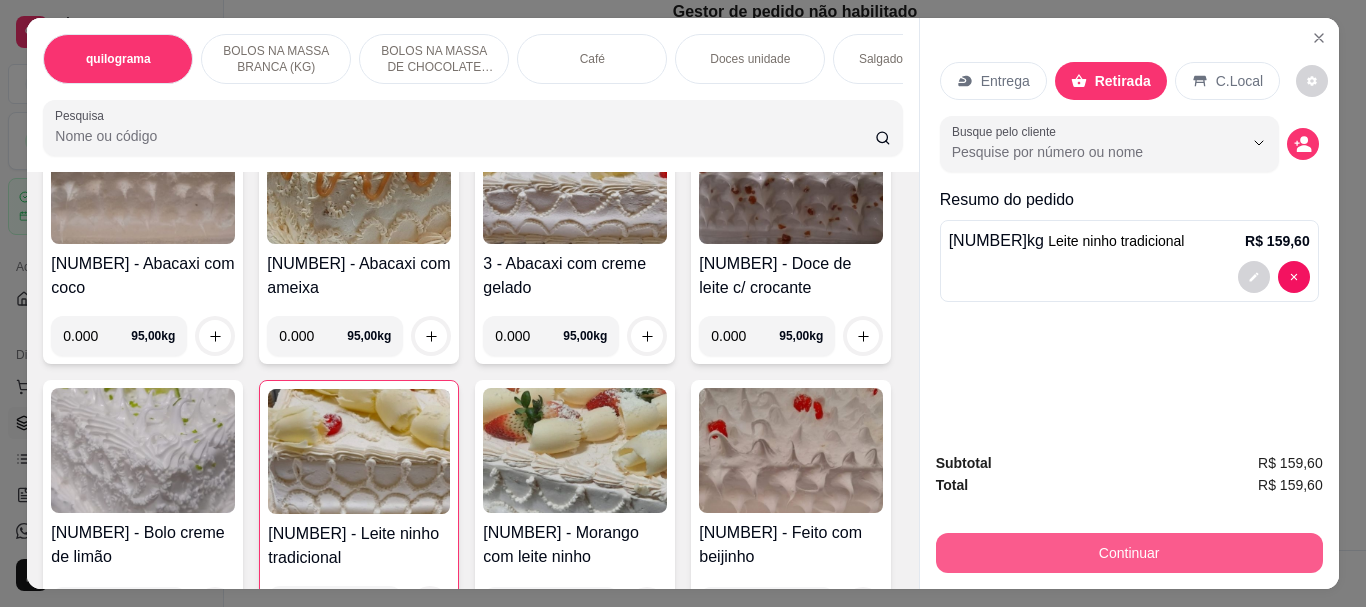 click on "Continuar" at bounding box center (1129, 553) 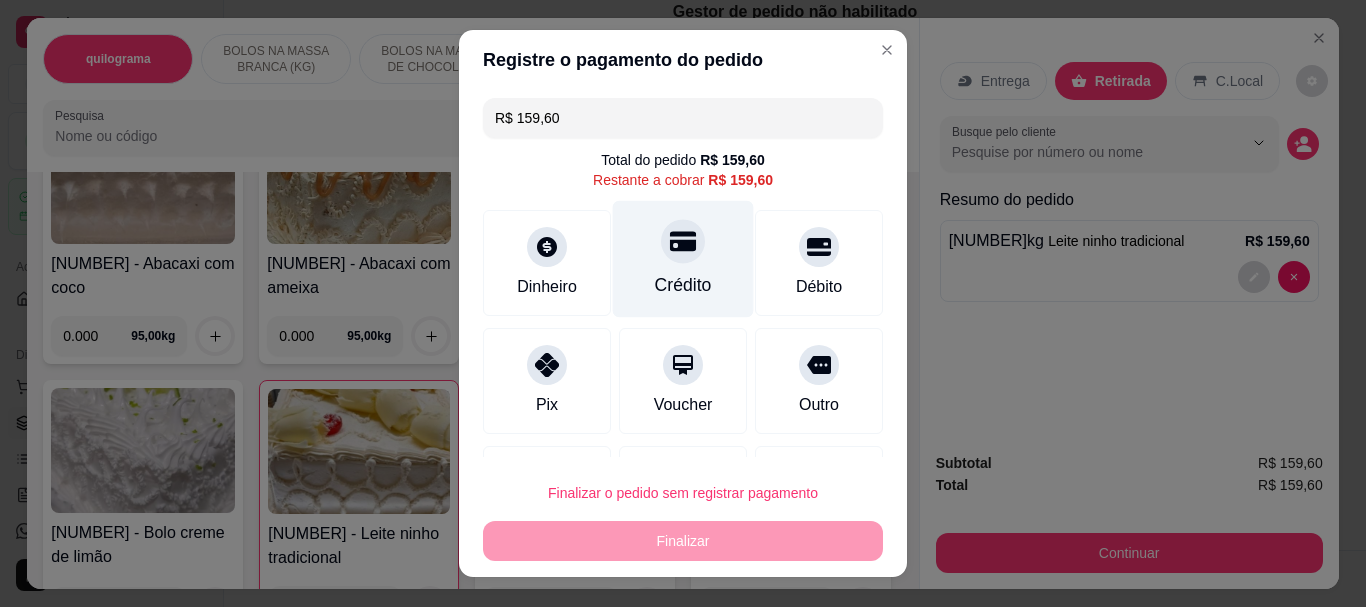 click on "Crédito" at bounding box center (683, 259) 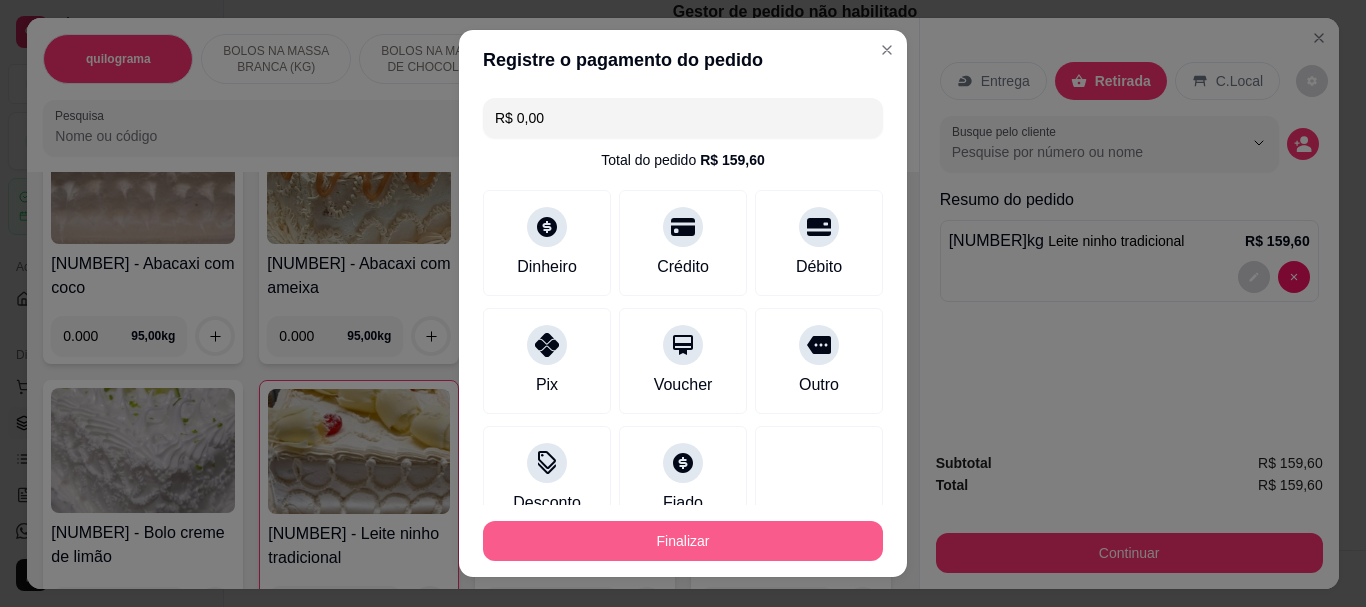click on "Finalizar" at bounding box center (683, 541) 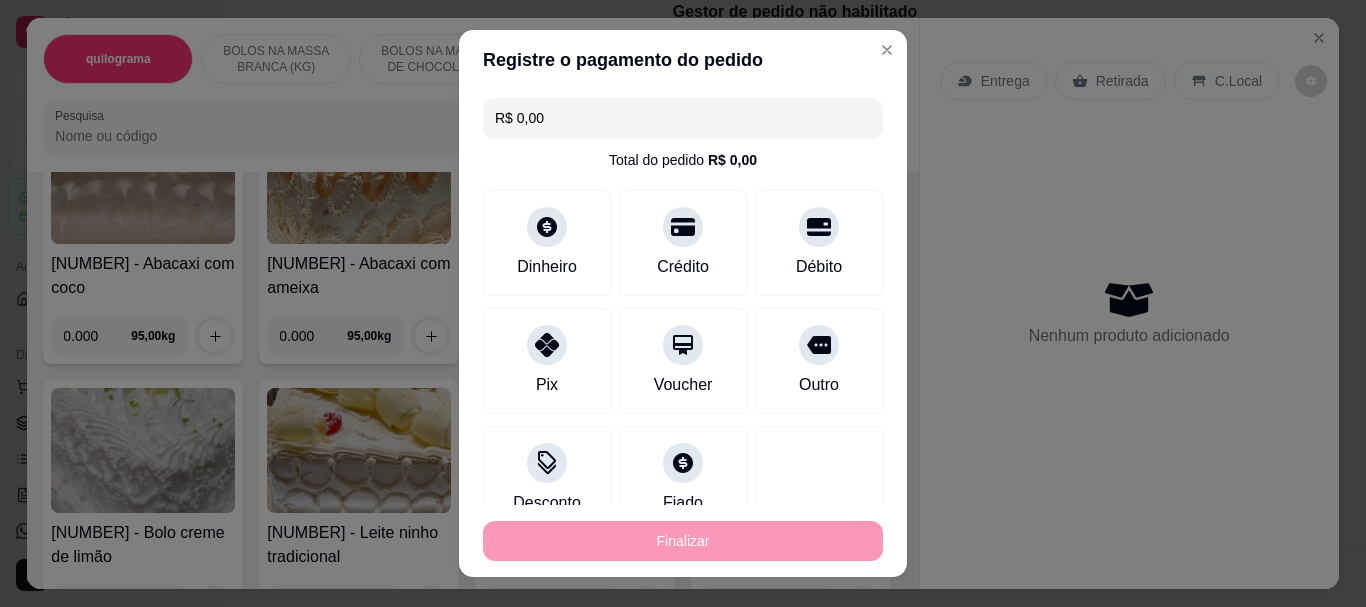 type on "-[PRICE]" 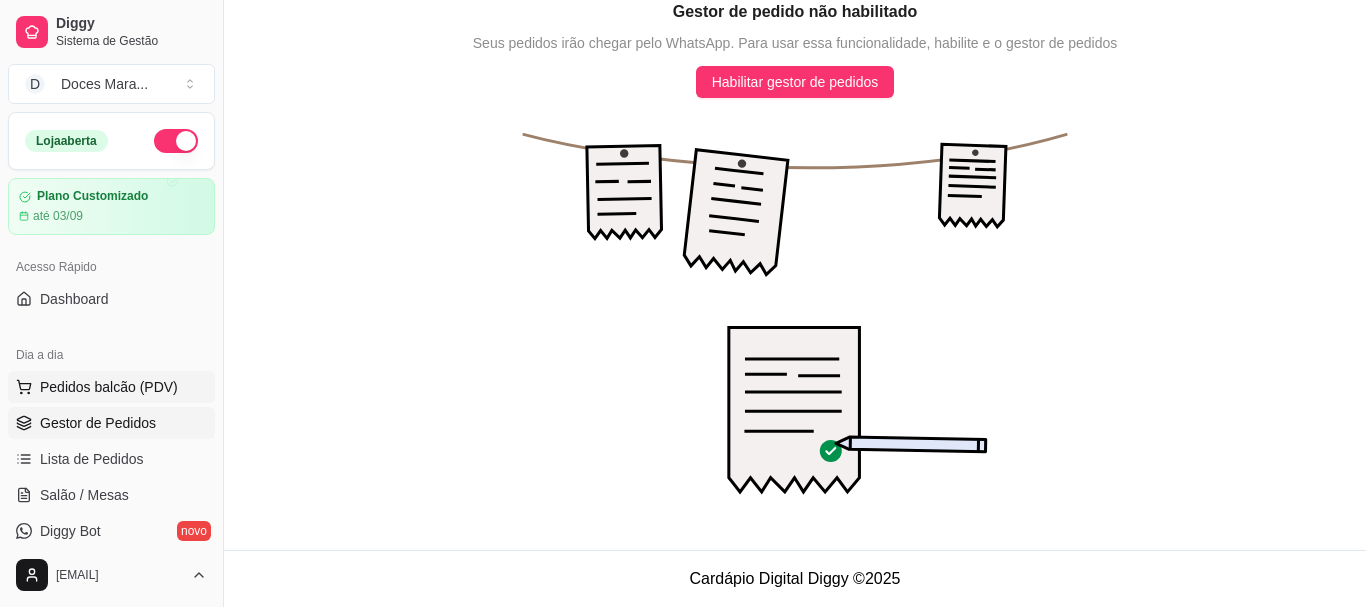 click on "Pedidos balcão (PDV)" at bounding box center (109, 387) 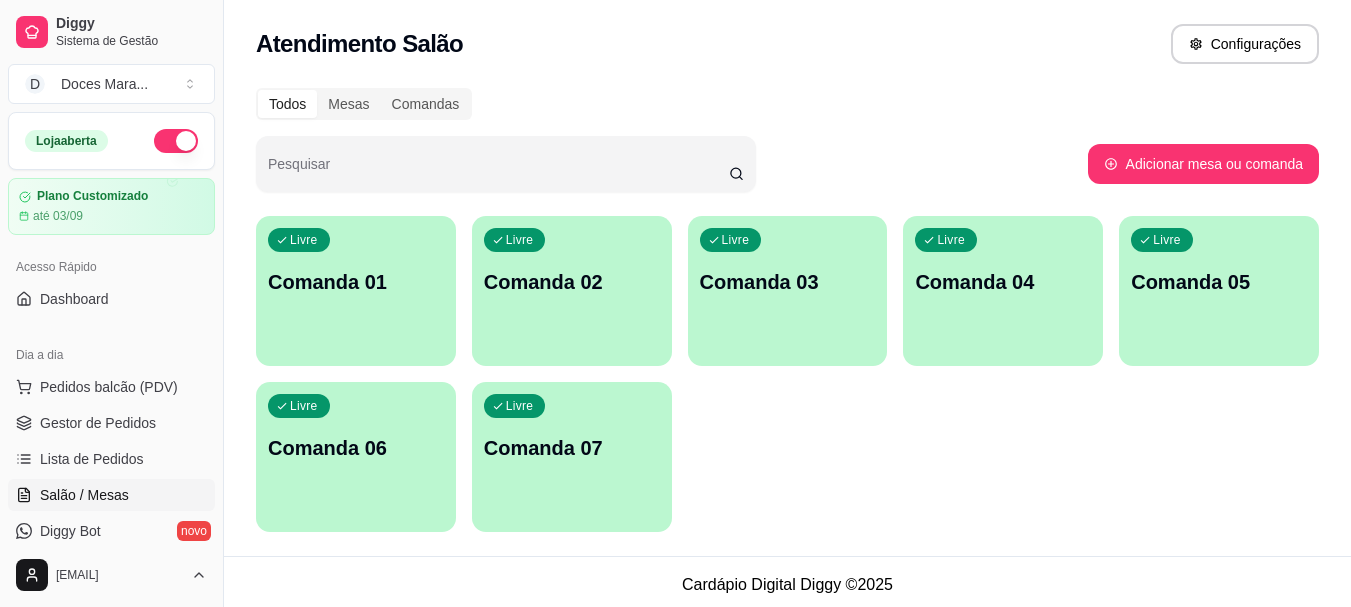 click on "Salão / Mesas" at bounding box center [84, 495] 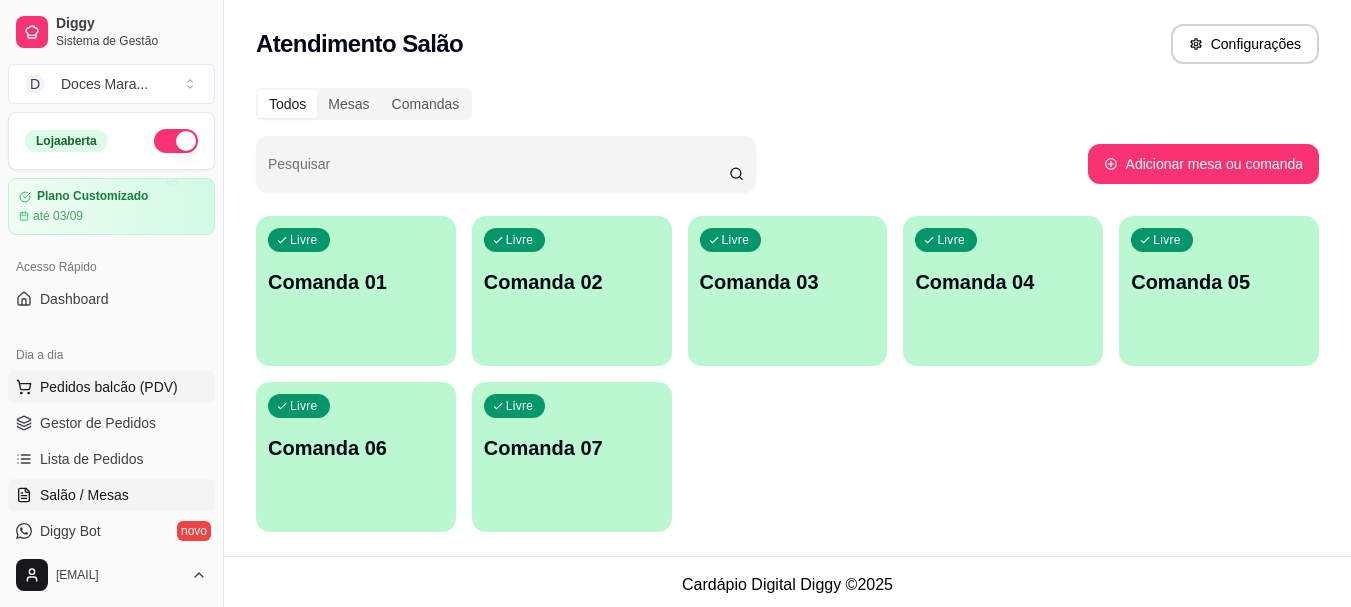 click on "Pedidos balcão (PDV)" at bounding box center [109, 387] 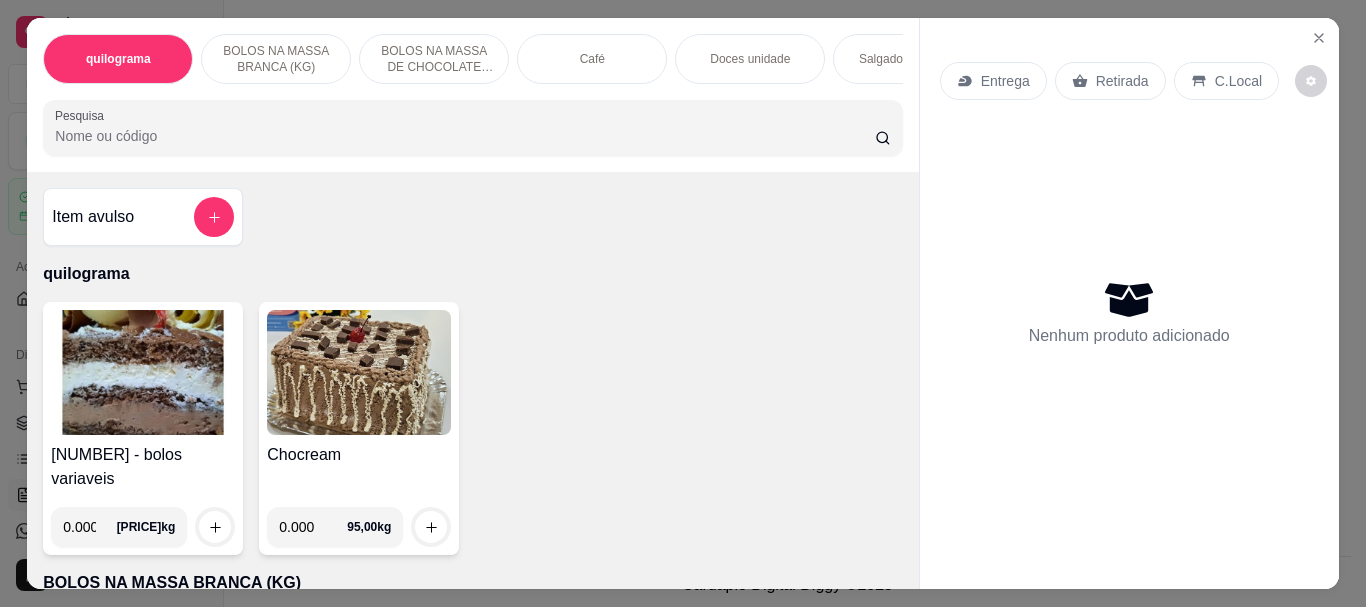 select on "ALL" 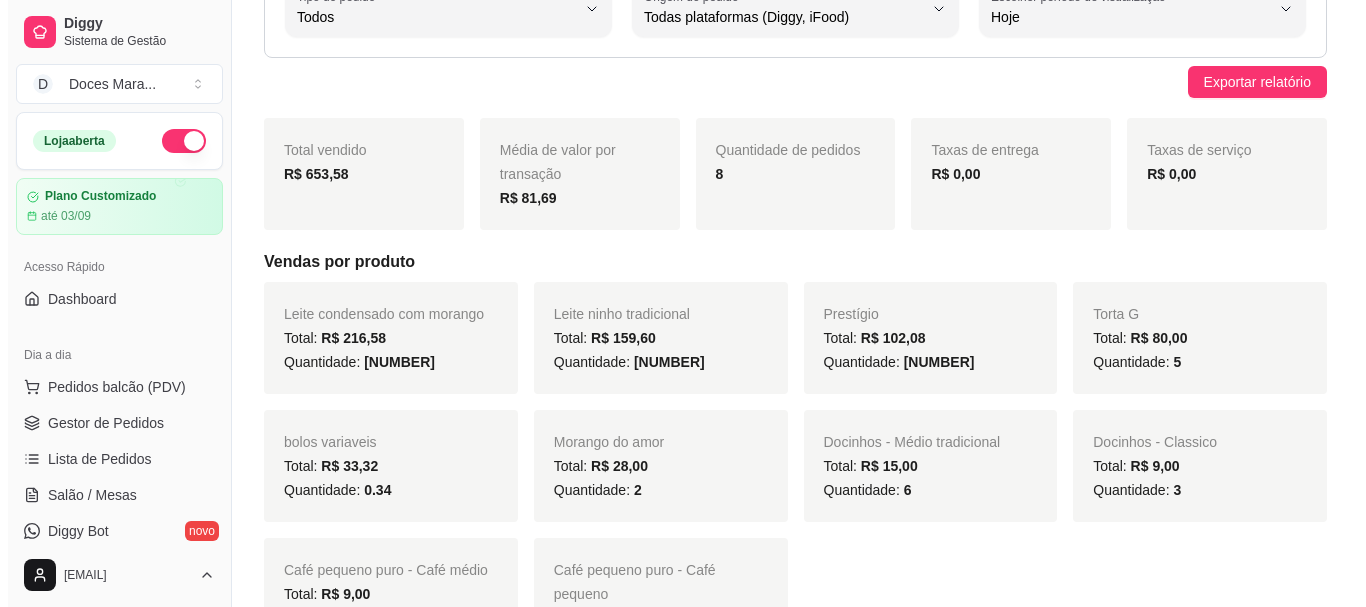scroll, scrollTop: 200, scrollLeft: 0, axis: vertical 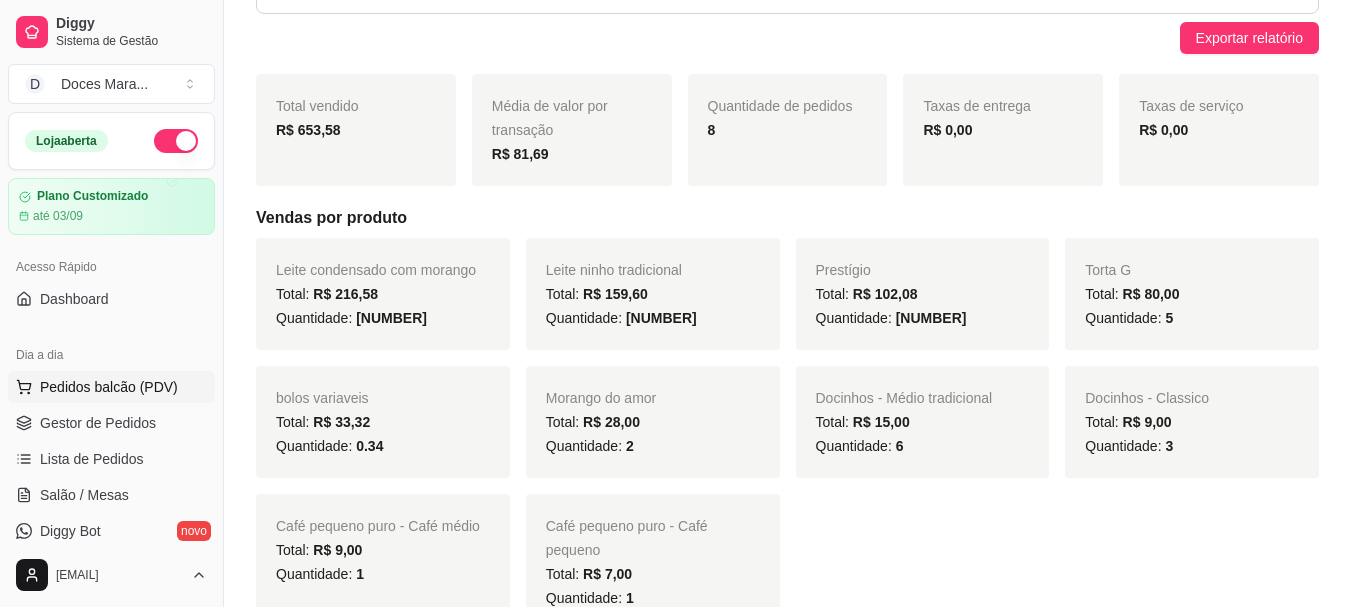 click on "Pedidos balcão (PDV)" at bounding box center (109, 387) 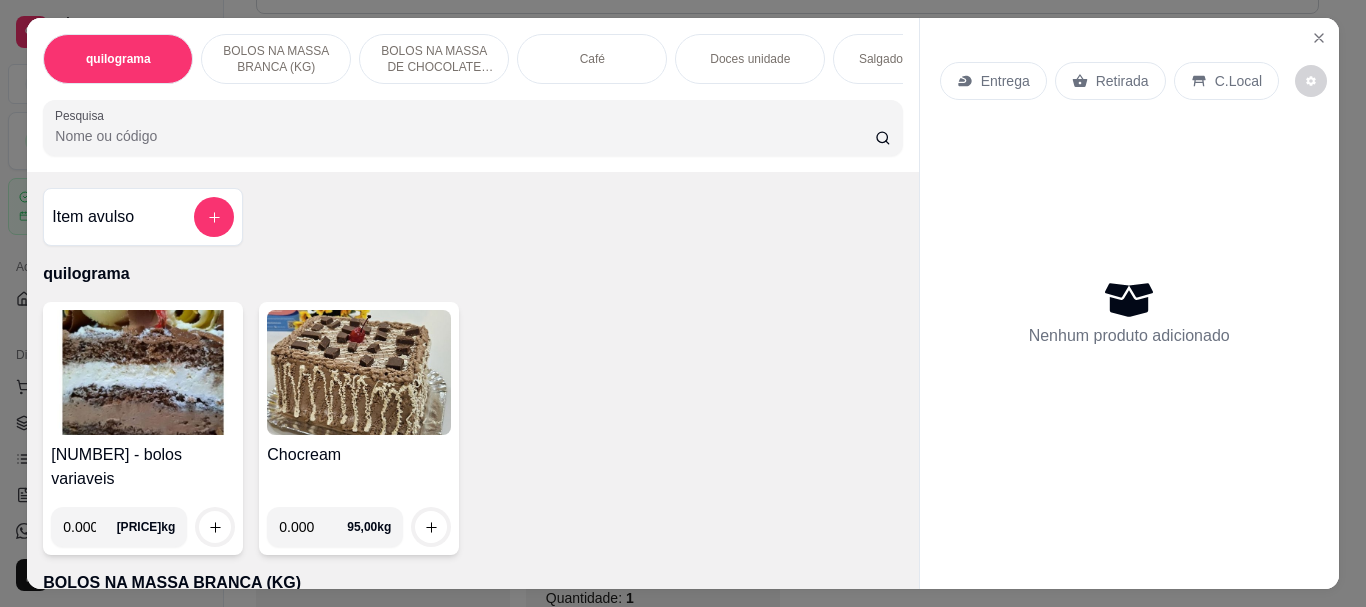 click at bounding box center [143, 372] 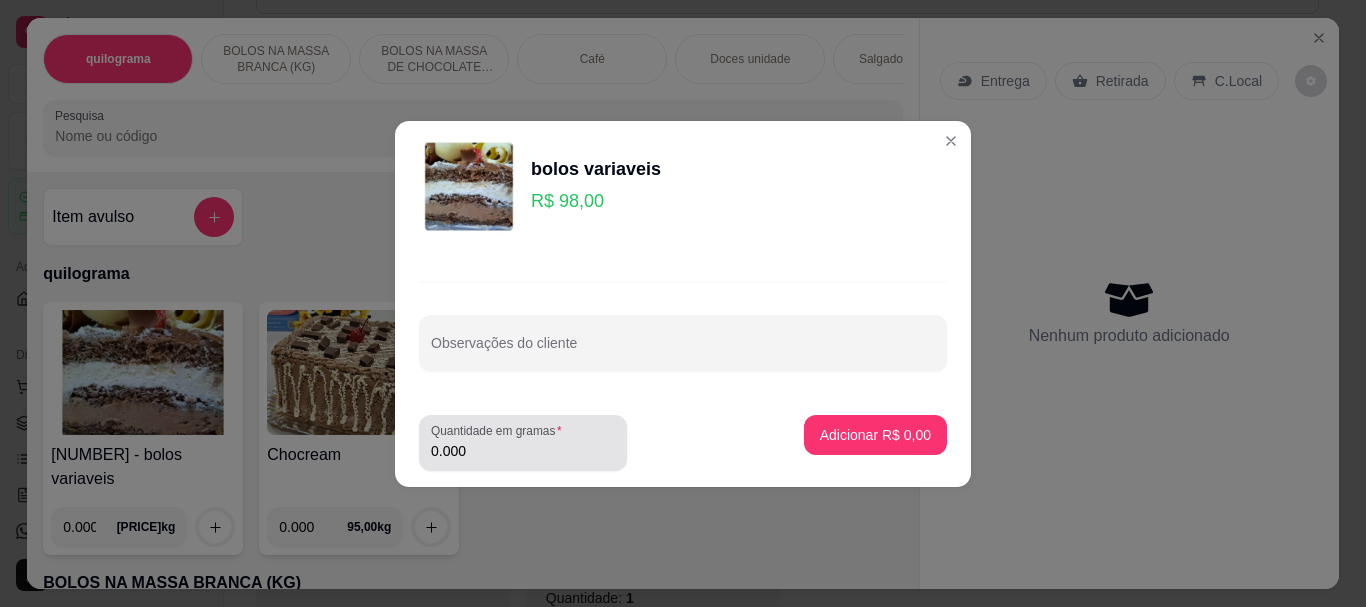 click on "0.000" at bounding box center [523, 451] 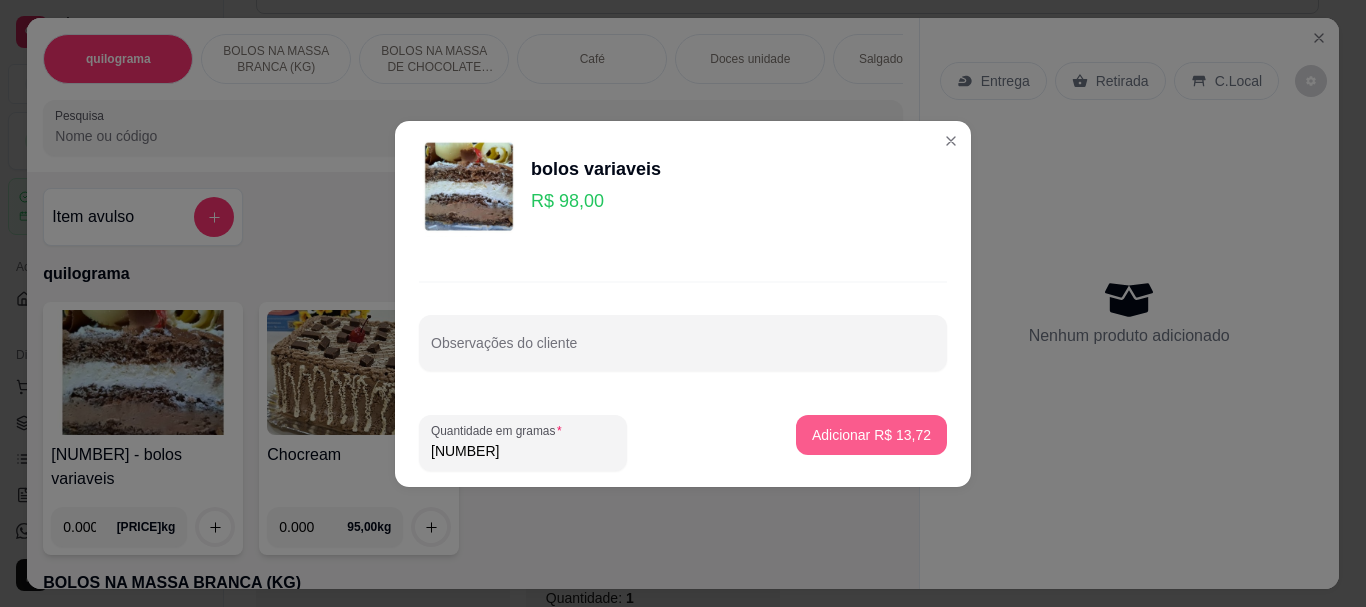 type on "[NUMBER]" 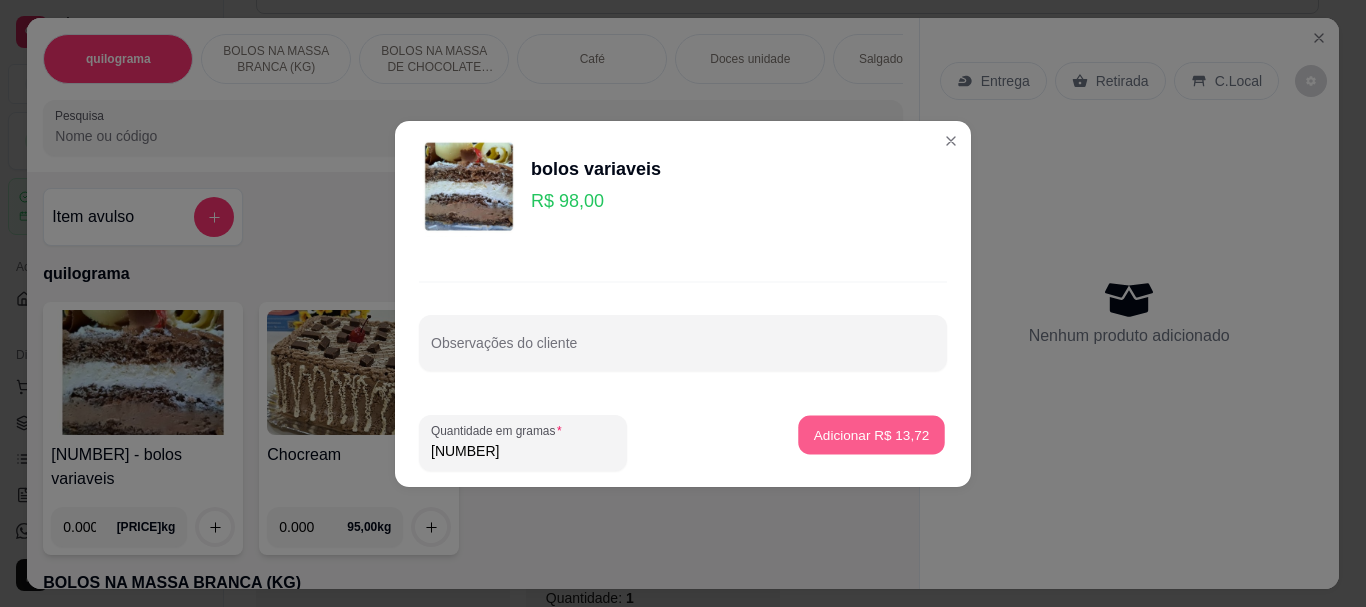 click on "Adicionar   [PRICE]" at bounding box center [872, 434] 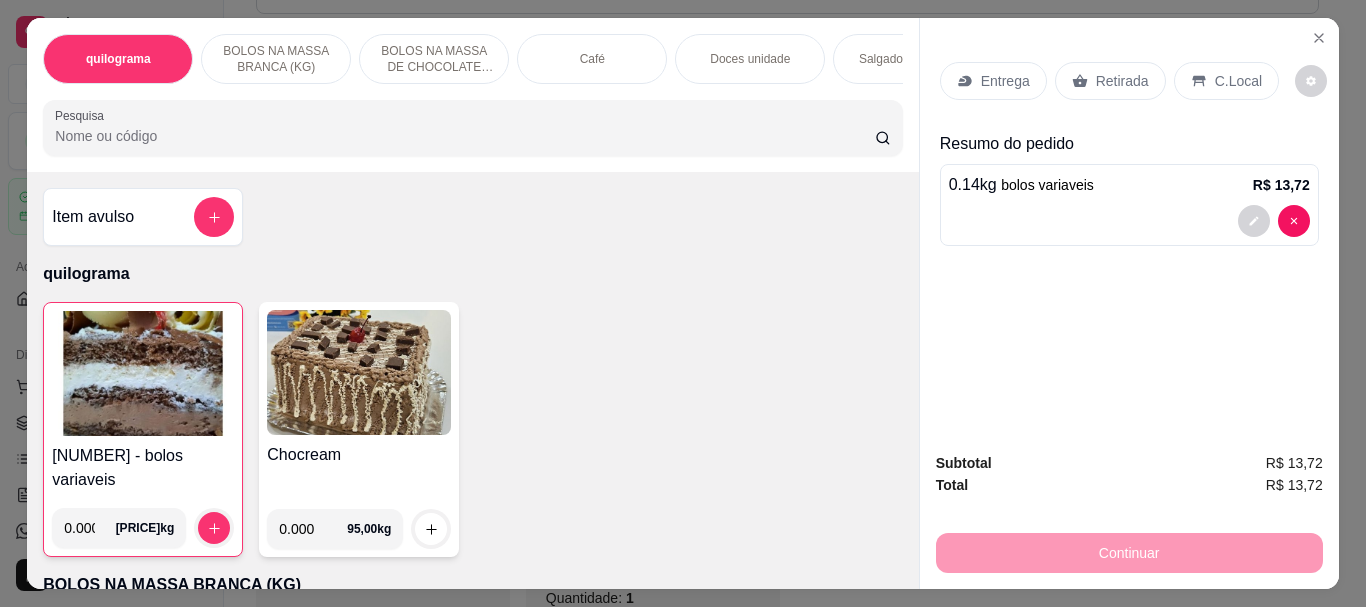 click on "Pesquisa" at bounding box center [465, 136] 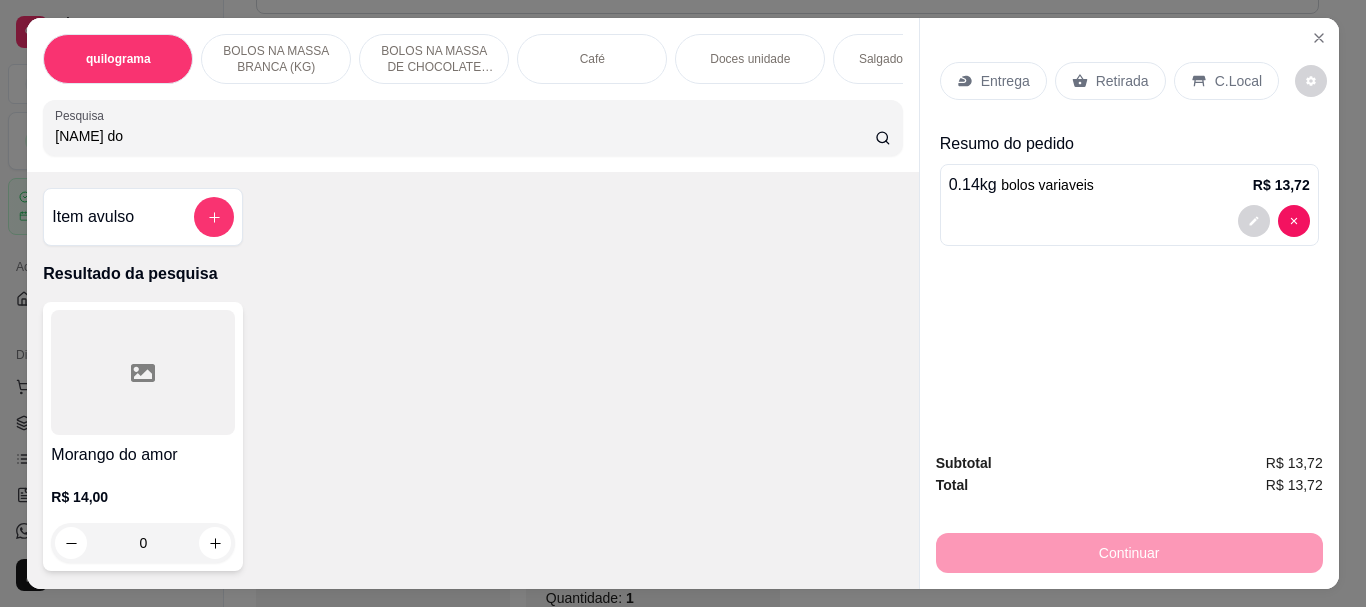 type on "[NAME] do" 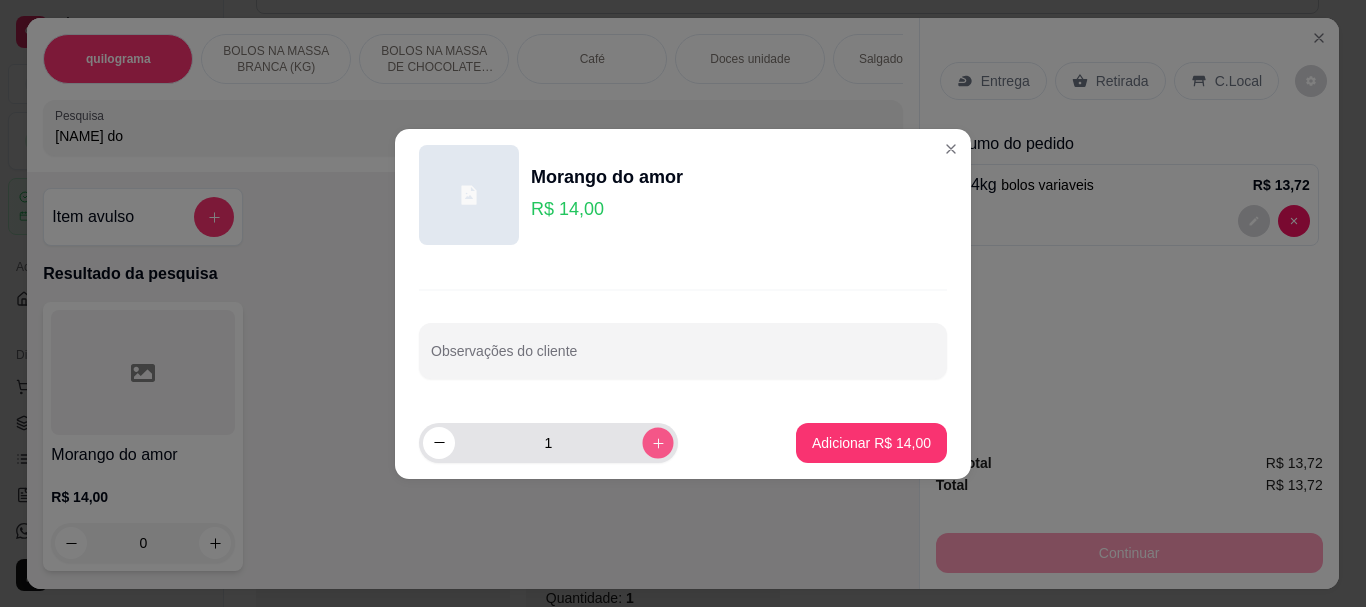 click 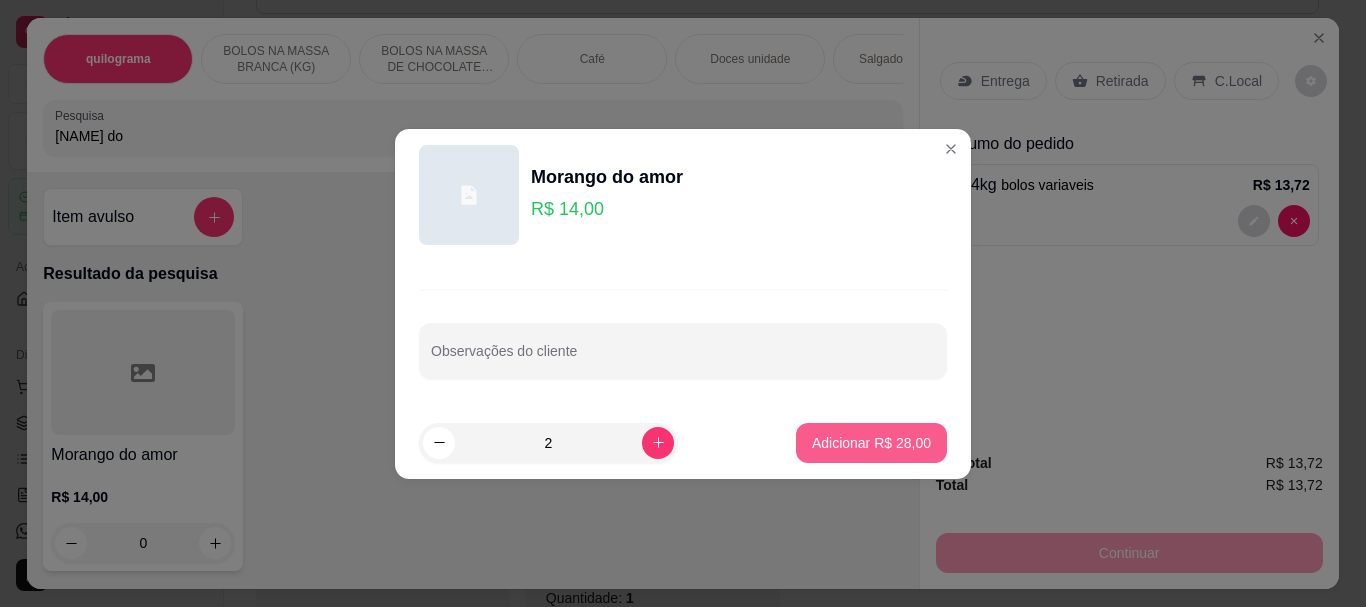 click on "Adicionar   R$ 28,00" at bounding box center (871, 443) 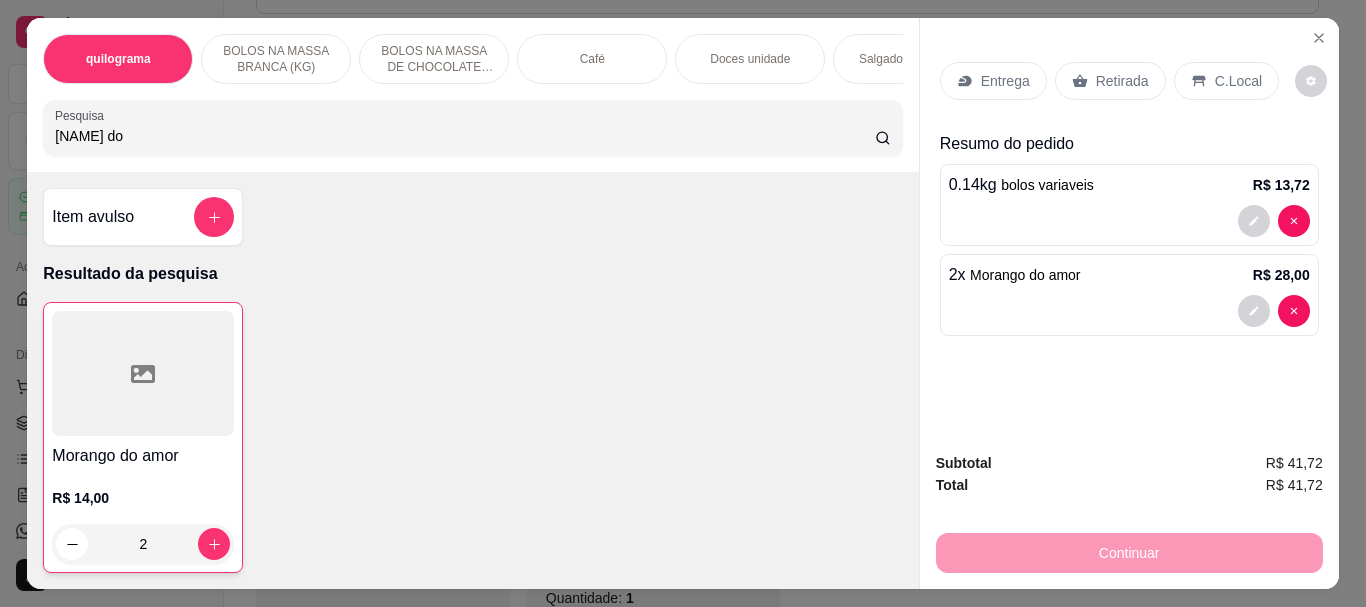 click on "Retirada" at bounding box center [1122, 81] 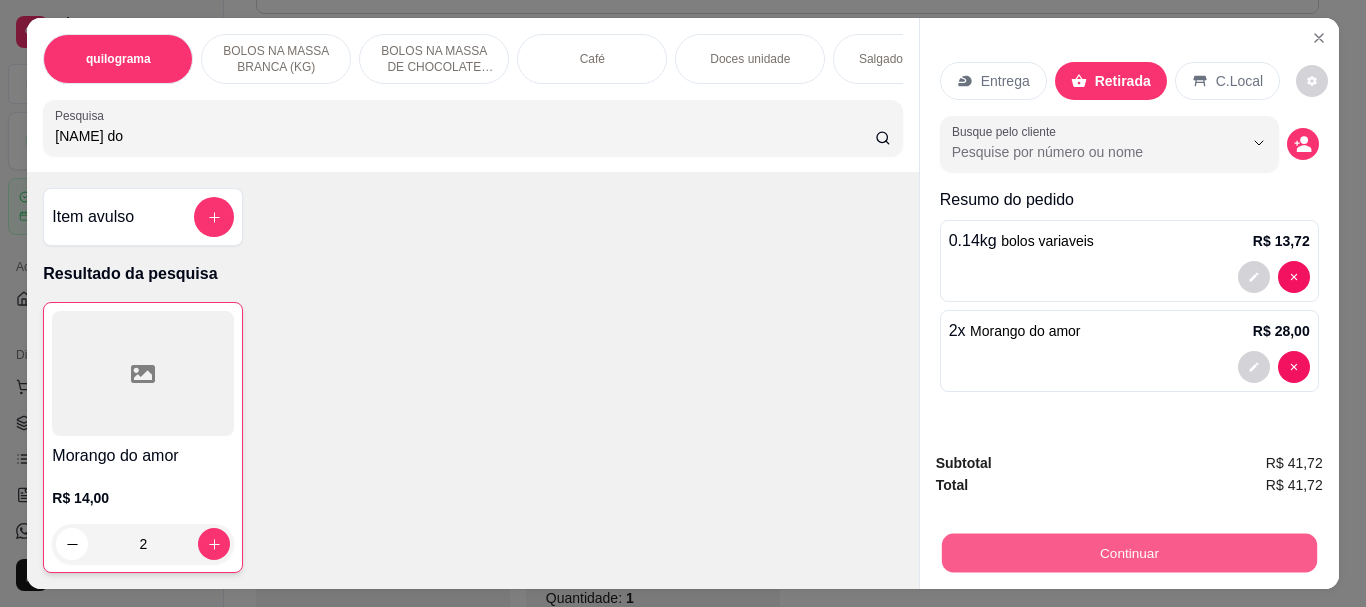 click on "Continuar" at bounding box center [1128, 552] 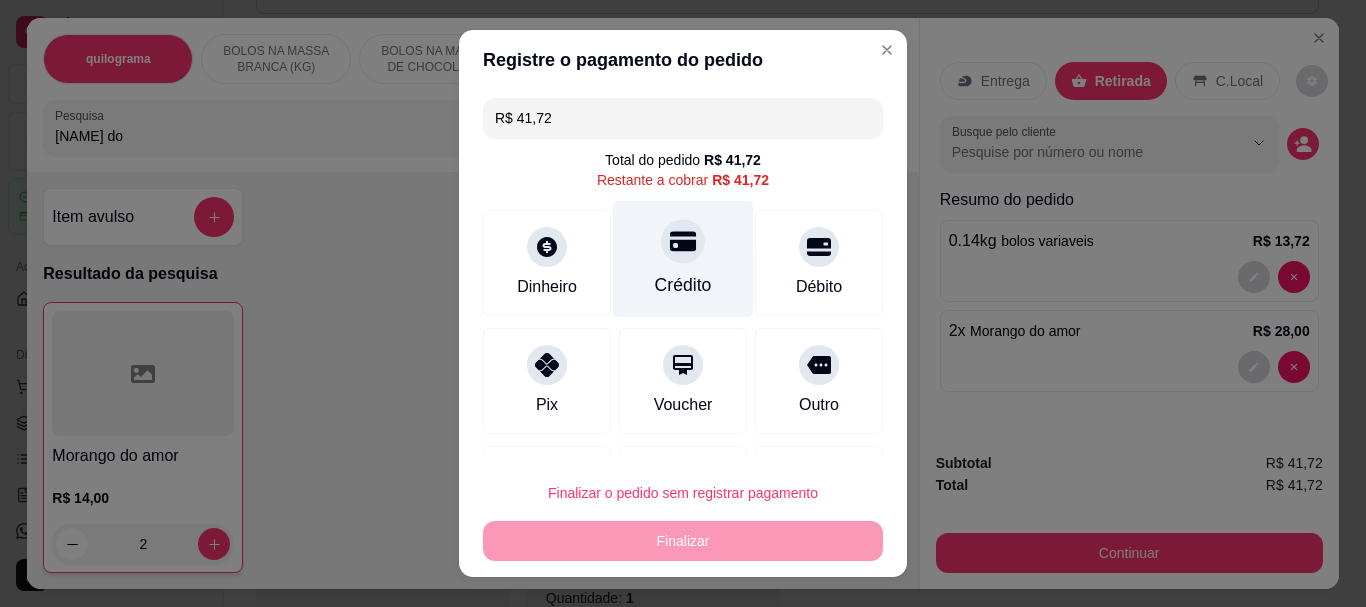 click on "Crédito" at bounding box center (683, 259) 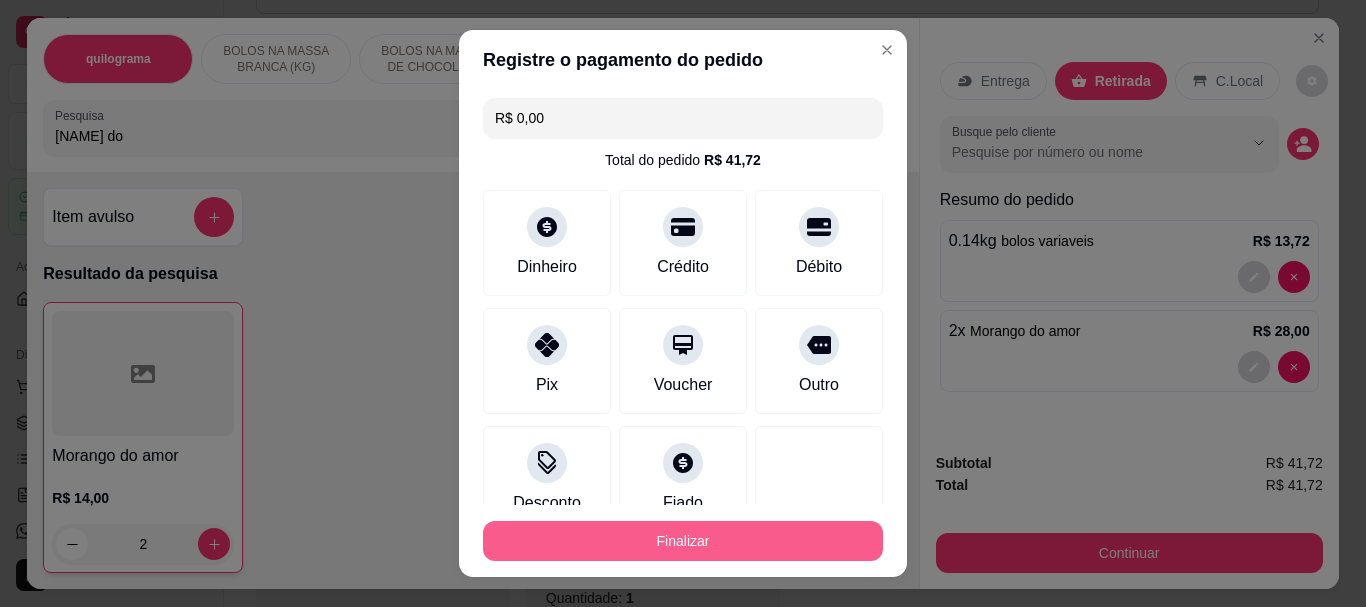 click on "Finalizar" at bounding box center [683, 541] 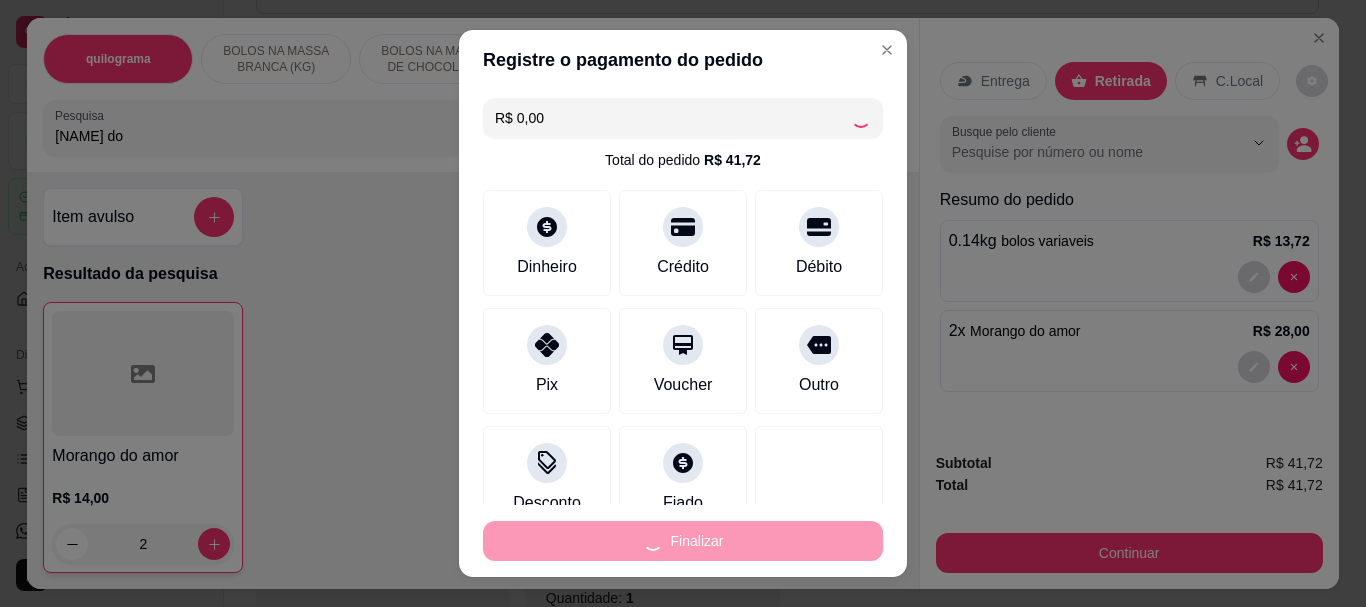 type on "0" 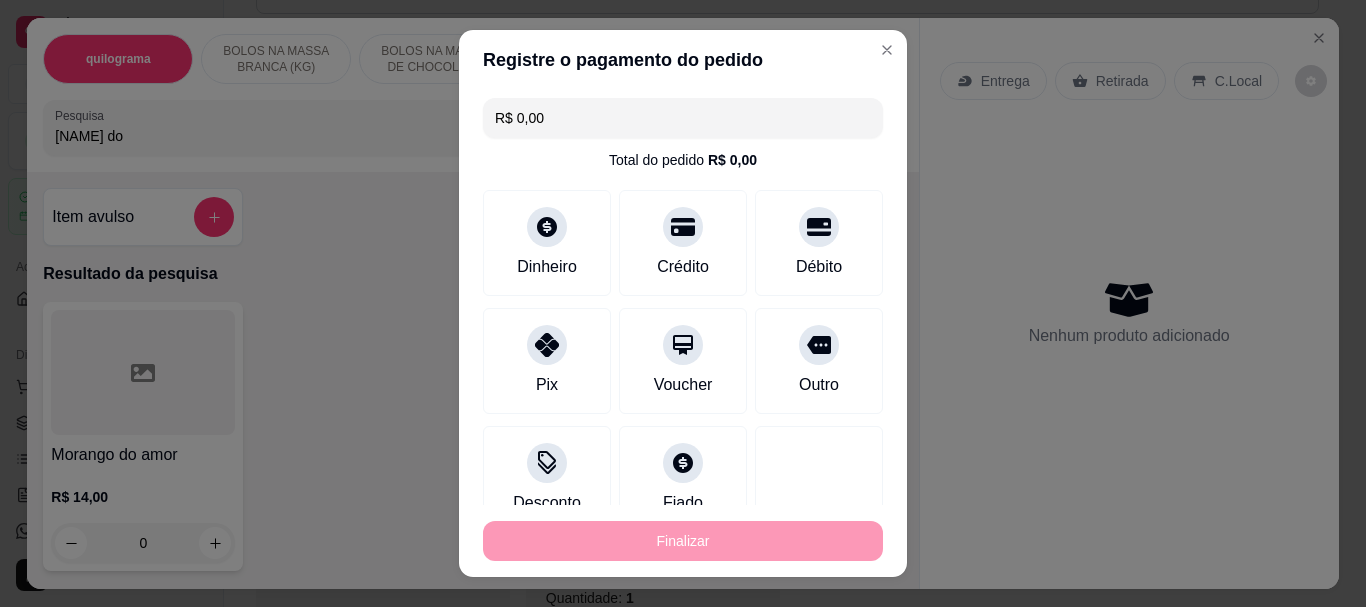 type on "-R$ 41,72" 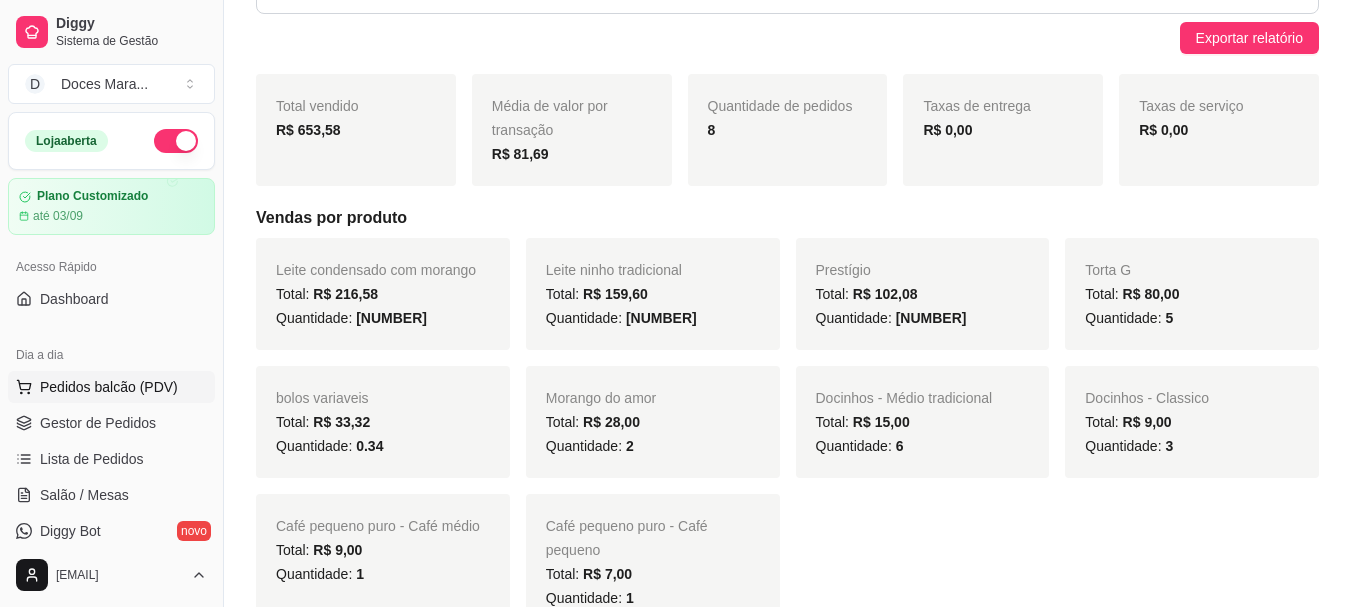 click on "Pedidos balcão (PDV)" at bounding box center (109, 387) 